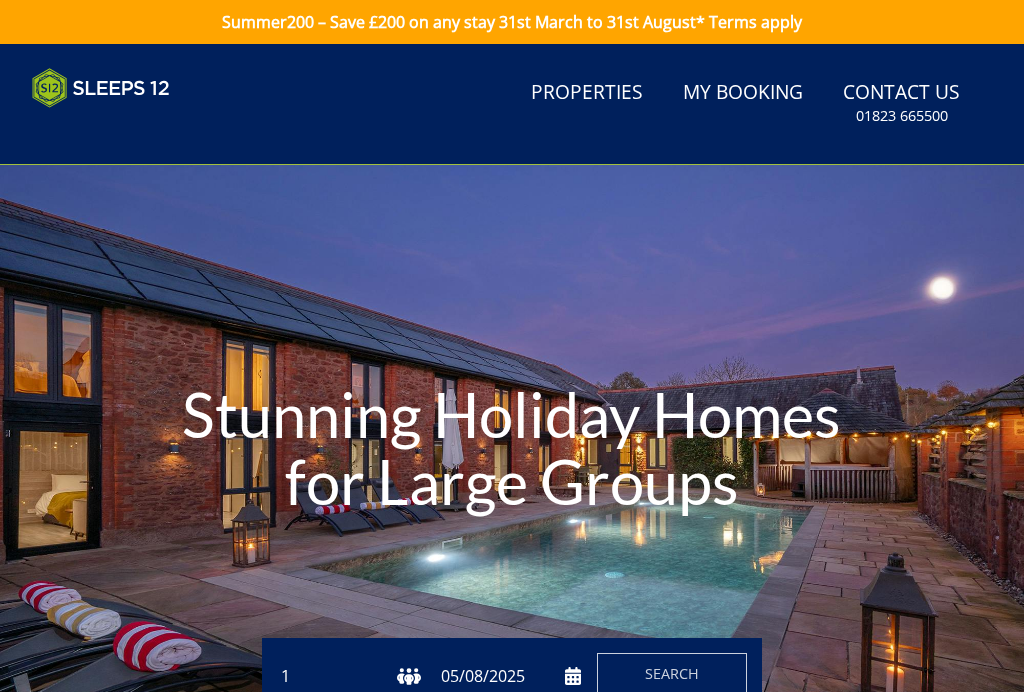 scroll, scrollTop: 1830, scrollLeft: 0, axis: vertical 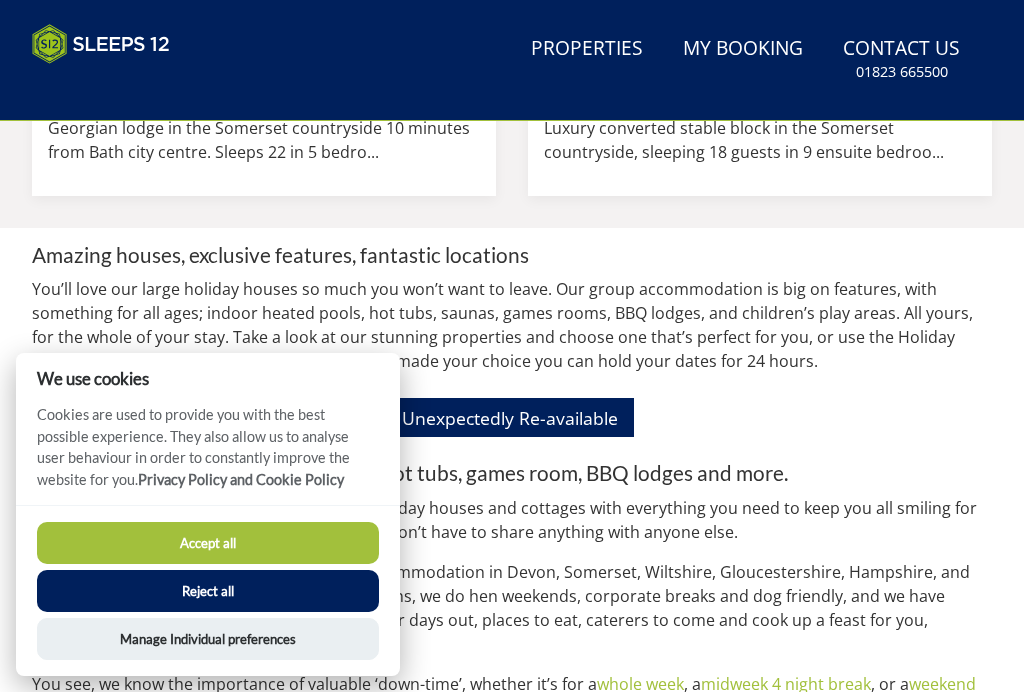 click on "Accept all" at bounding box center [208, 543] 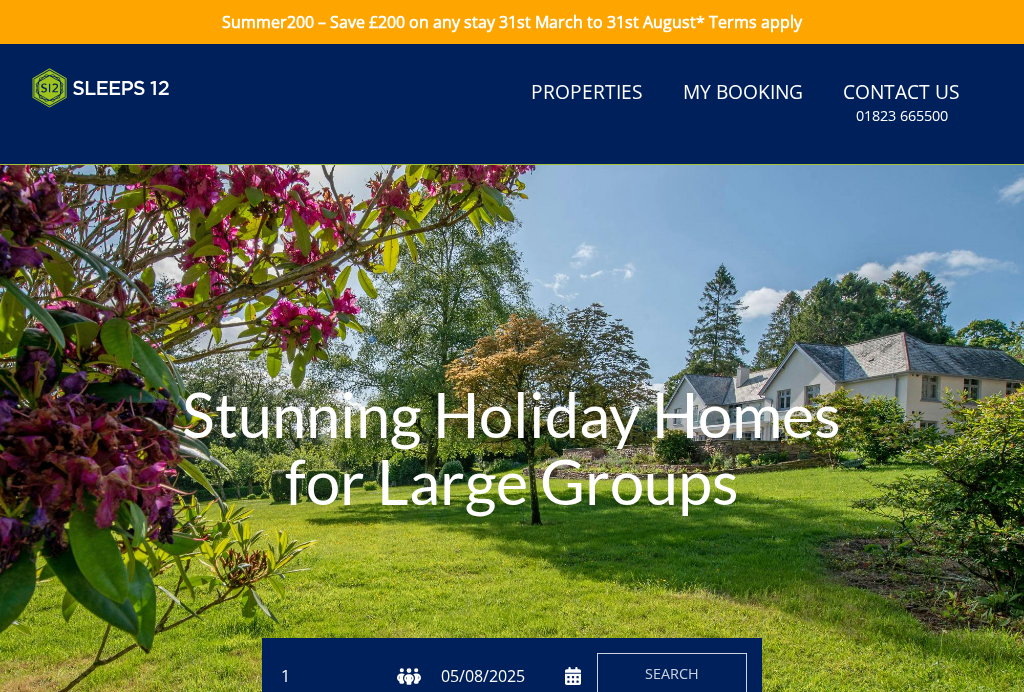 scroll, scrollTop: 0, scrollLeft: 0, axis: both 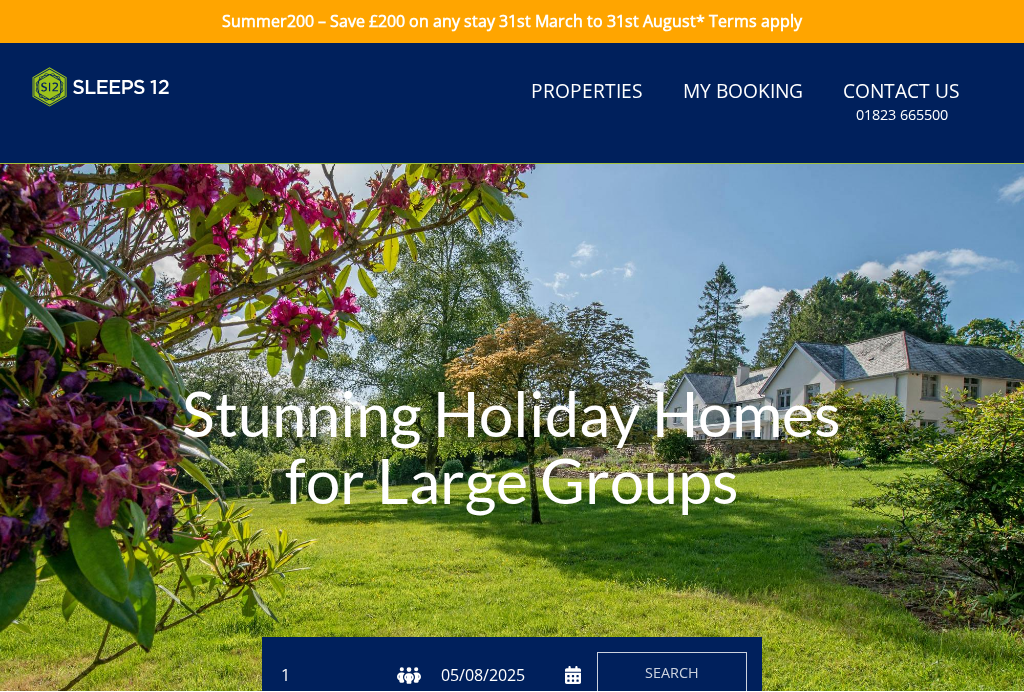click on "Properties" at bounding box center [587, 93] 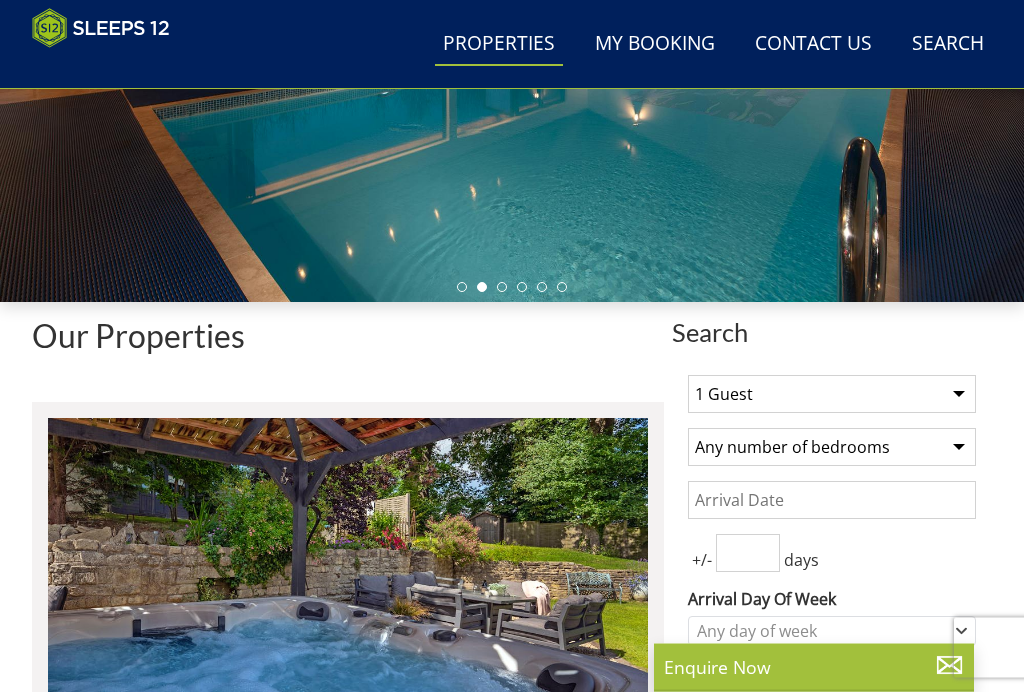 scroll, scrollTop: 407, scrollLeft: 0, axis: vertical 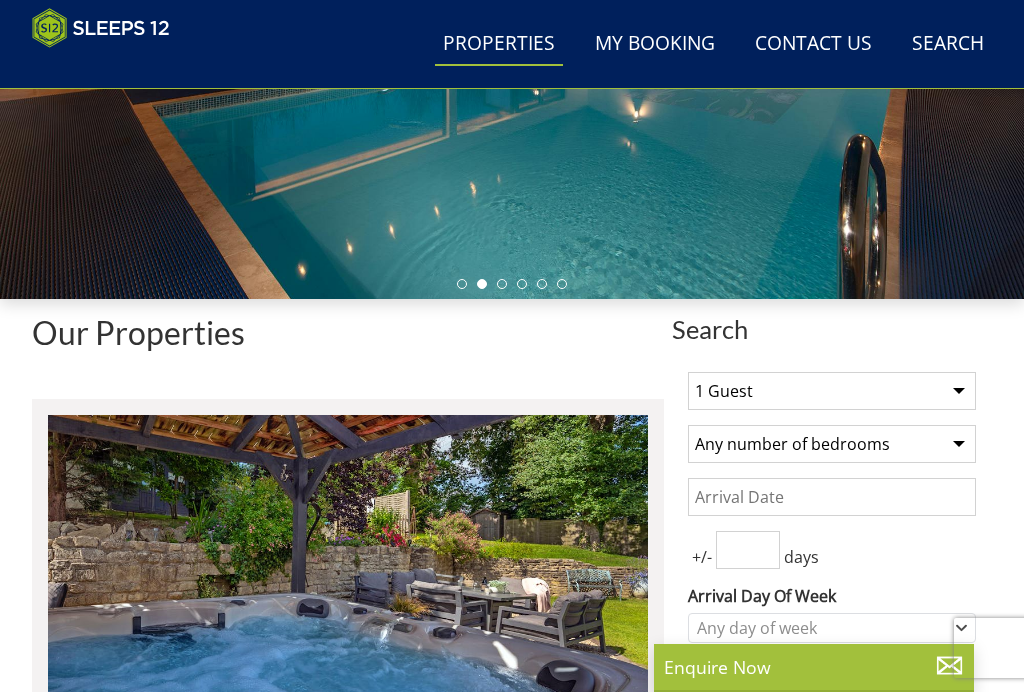 click on "1 Guest
2 Guests
3 Guests
4 Guests
5 Guests
6 Guests
7 Guests
8 Guests
9 Guests
10 Guests
11 Guests
12 Guests
13 Guests
14 Guests
15 Guests
16 Guests
17 Guests
18 Guests
19 Guests
20 Guests
21 Guests
22 Guests
23 Guests
24 Guests
25 Guests
26 Guests
27 Guests
28 Guests
29 Guests
30 Guests
31 Guests
32 Guests" at bounding box center (832, 391) 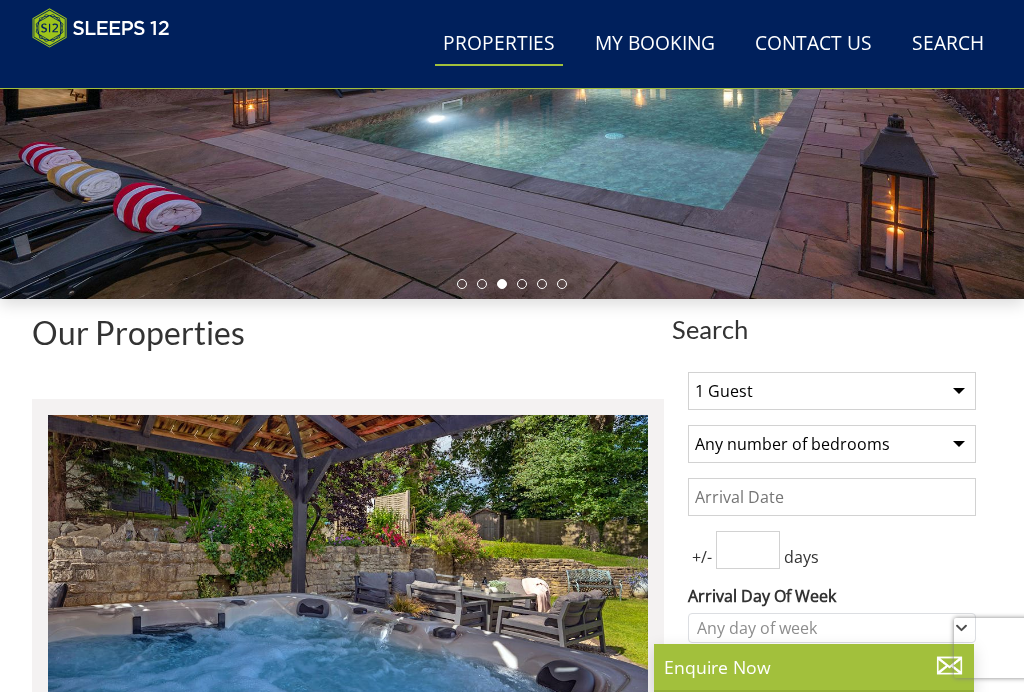 select on "12" 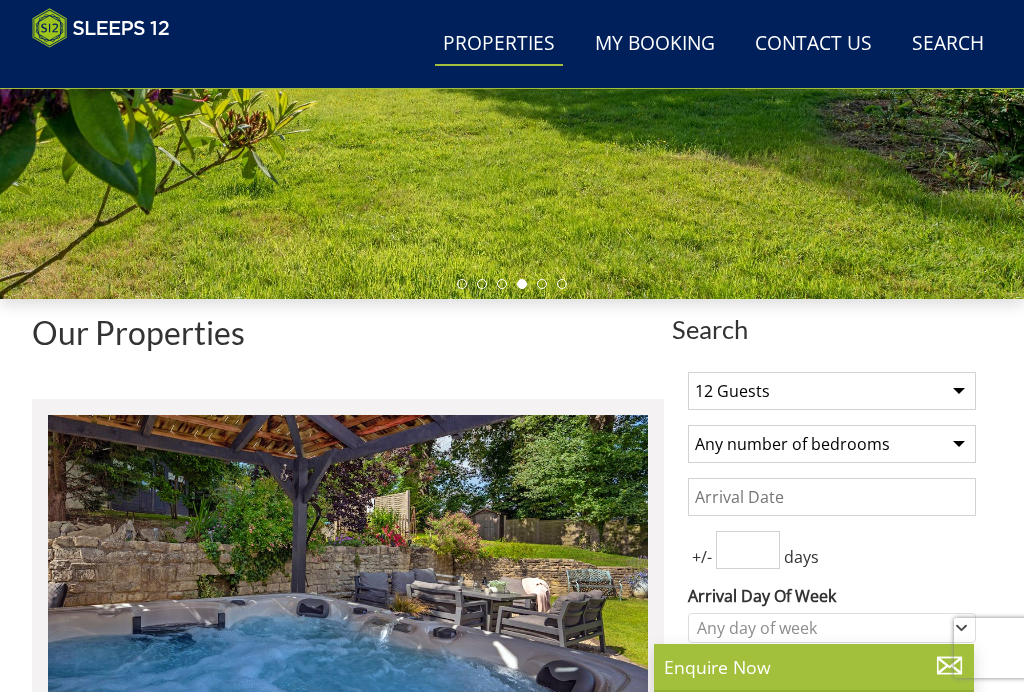 click on "Any number of bedrooms
4 Bedrooms
5 Bedrooms
6 Bedrooms
7 Bedrooms
8 Bedrooms
9 Bedrooms
10 Bedrooms
11 Bedrooms
12 Bedrooms
13 Bedrooms
14 Bedrooms
15 Bedrooms
16 Bedrooms" at bounding box center (832, 444) 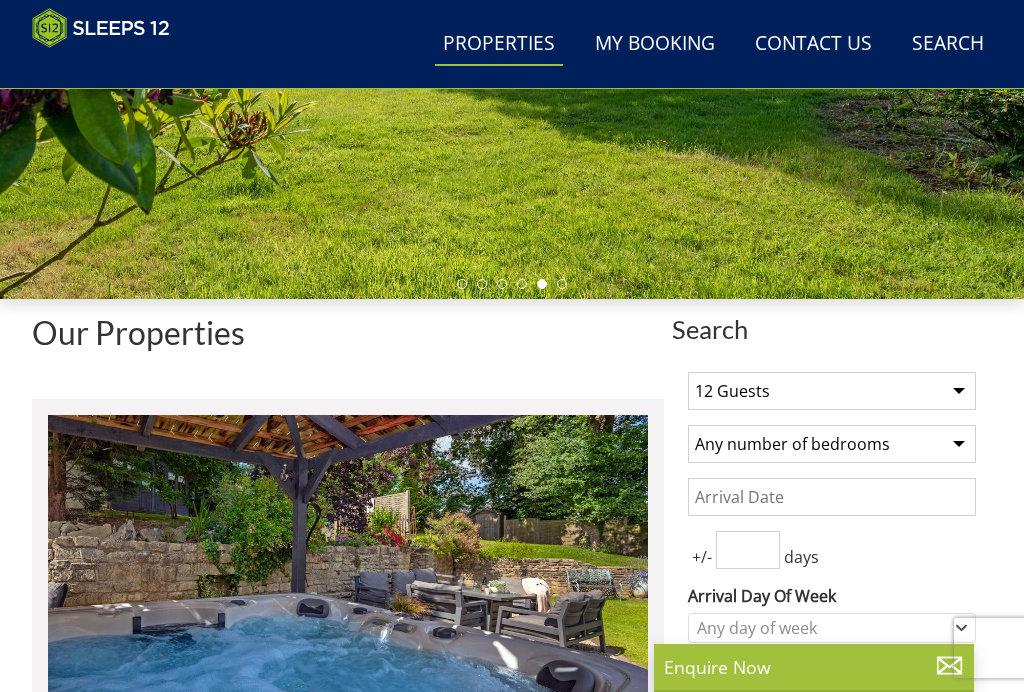 select on "6" 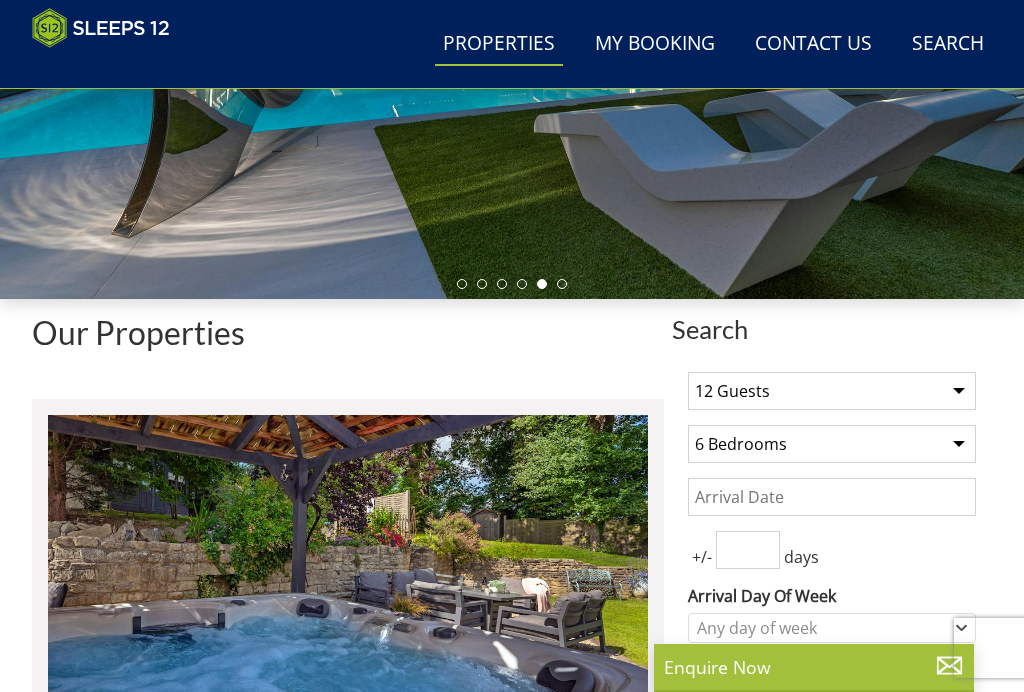 click on "Date" at bounding box center [832, 497] 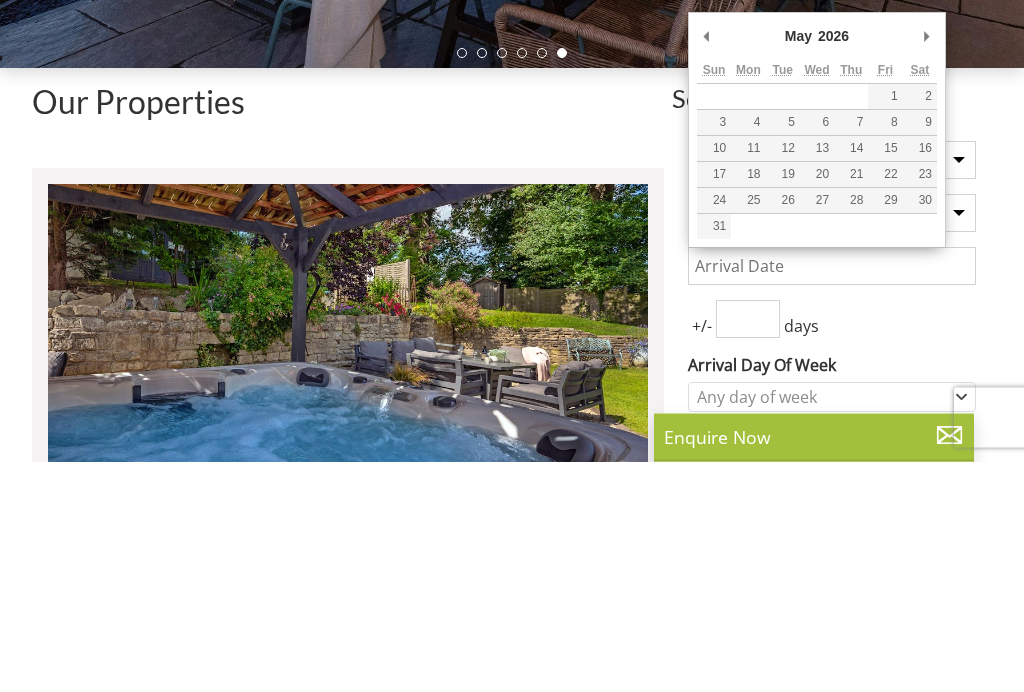 type on "22/05/2026" 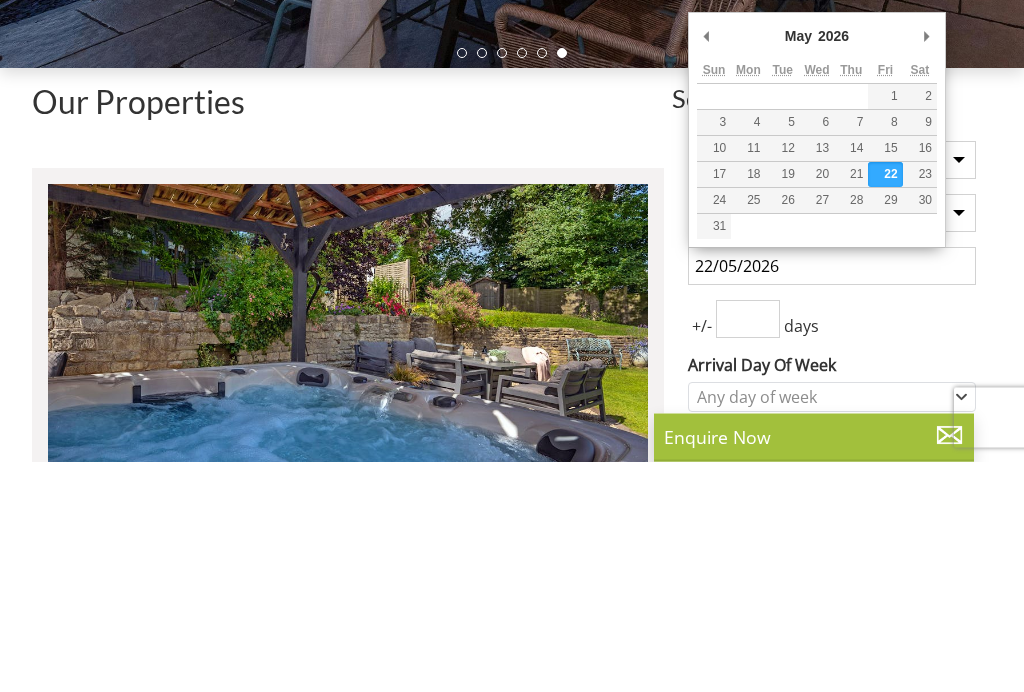 scroll, scrollTop: 638, scrollLeft: 0, axis: vertical 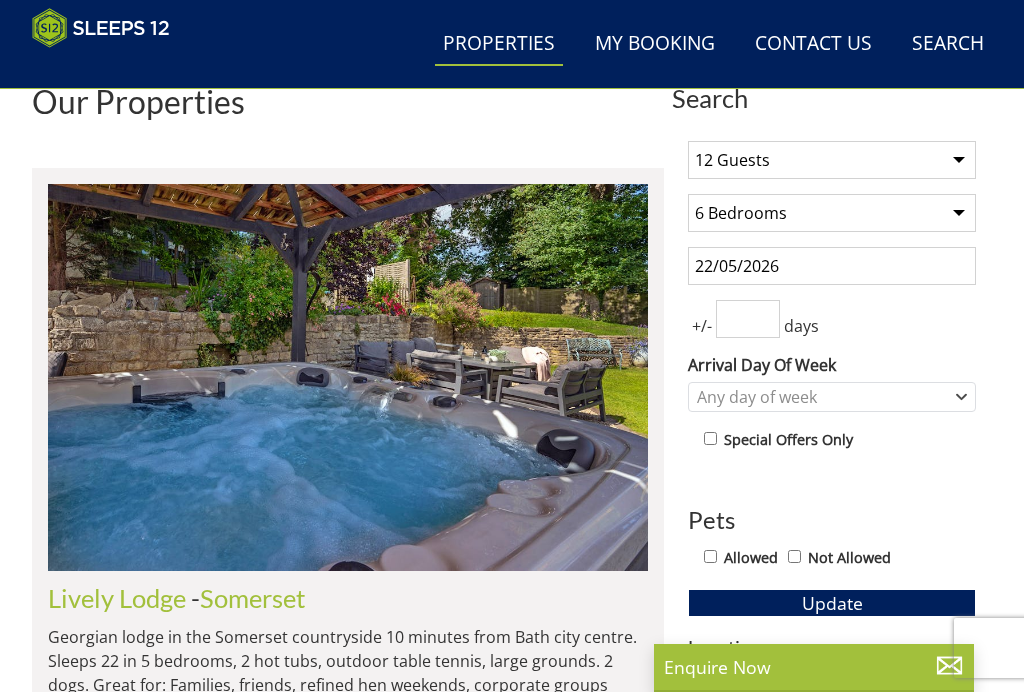 click at bounding box center [748, 319] 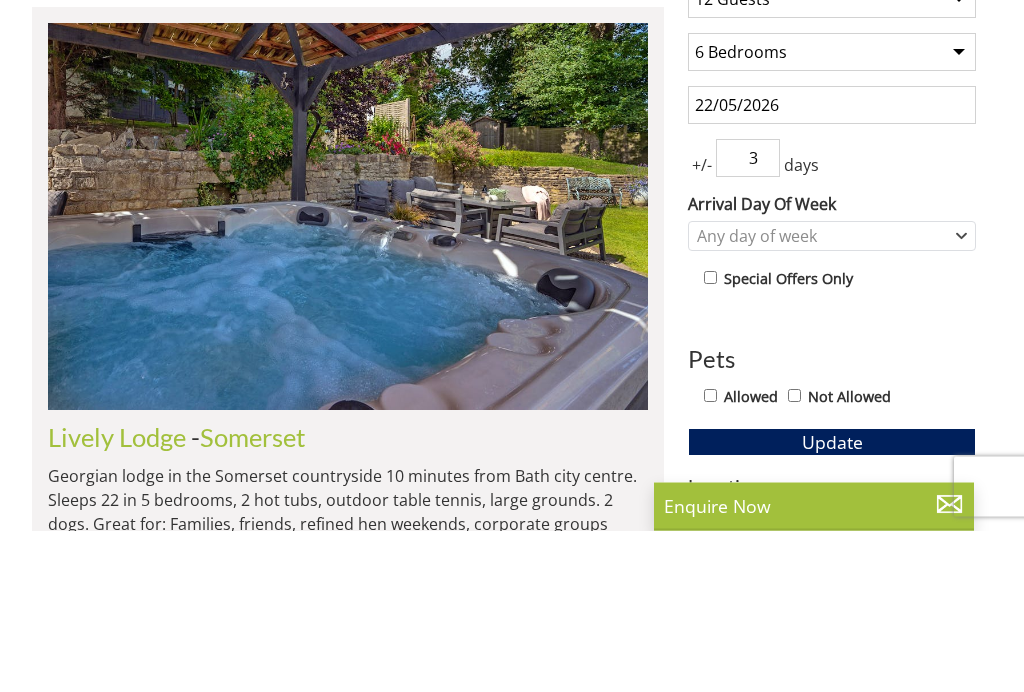 type on "3" 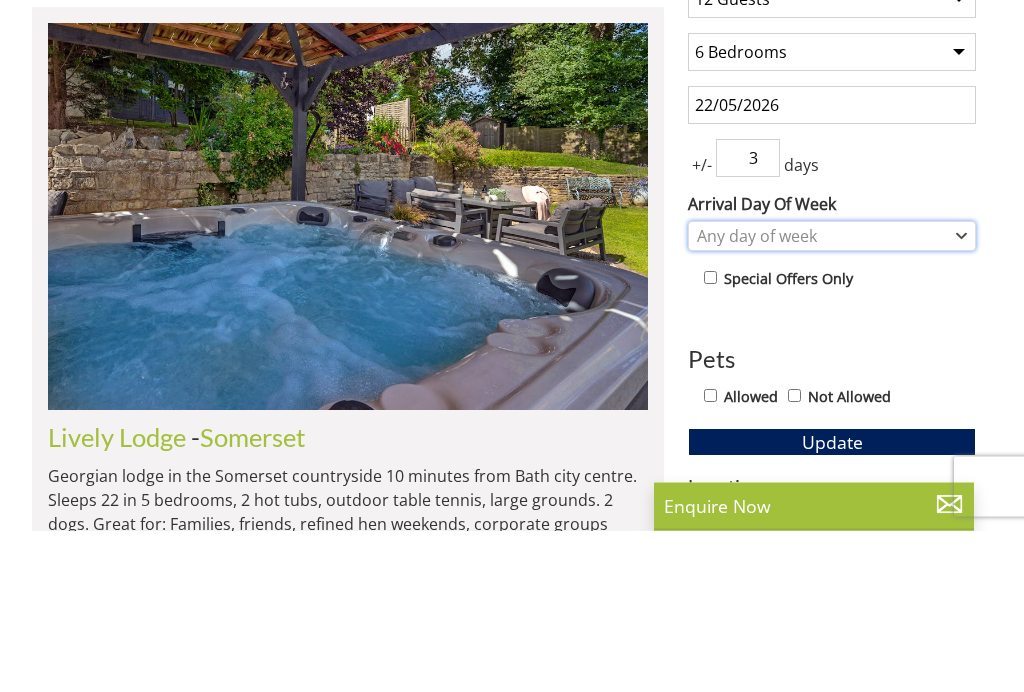 click on "Any day of week" at bounding box center [832, 398] 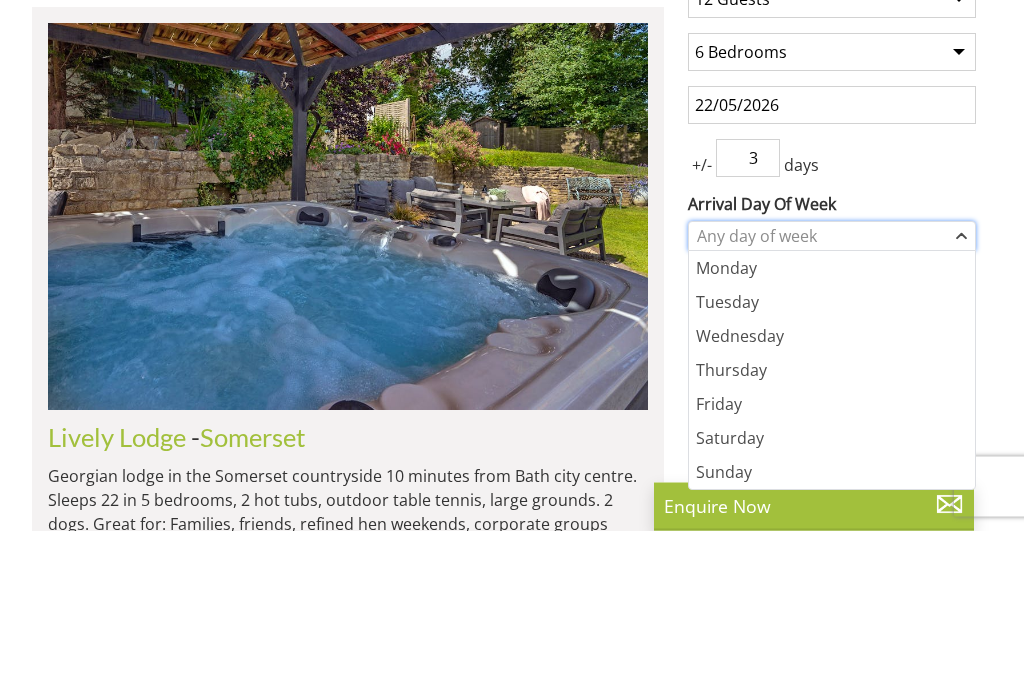 scroll, scrollTop: 799, scrollLeft: 0, axis: vertical 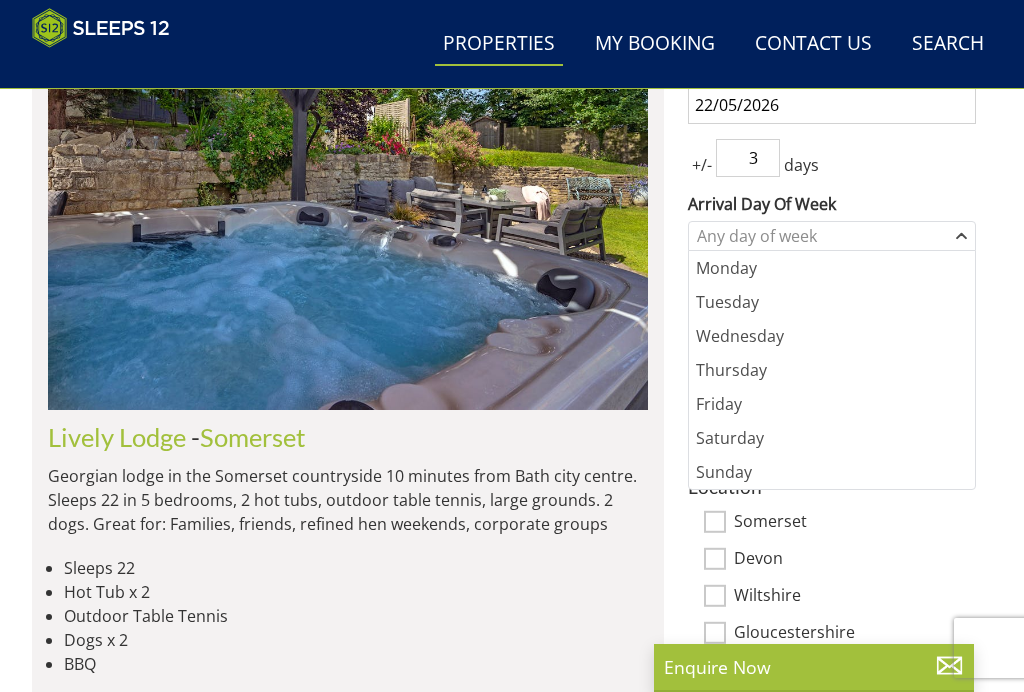 click on "Friday" at bounding box center (832, 404) 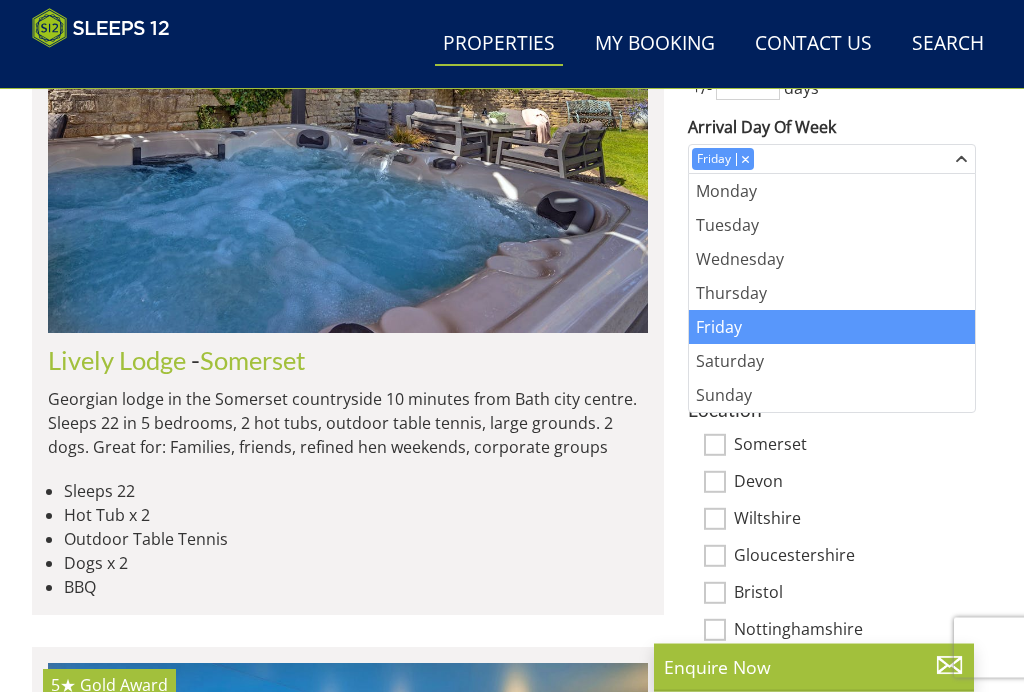 scroll, scrollTop: 876, scrollLeft: 0, axis: vertical 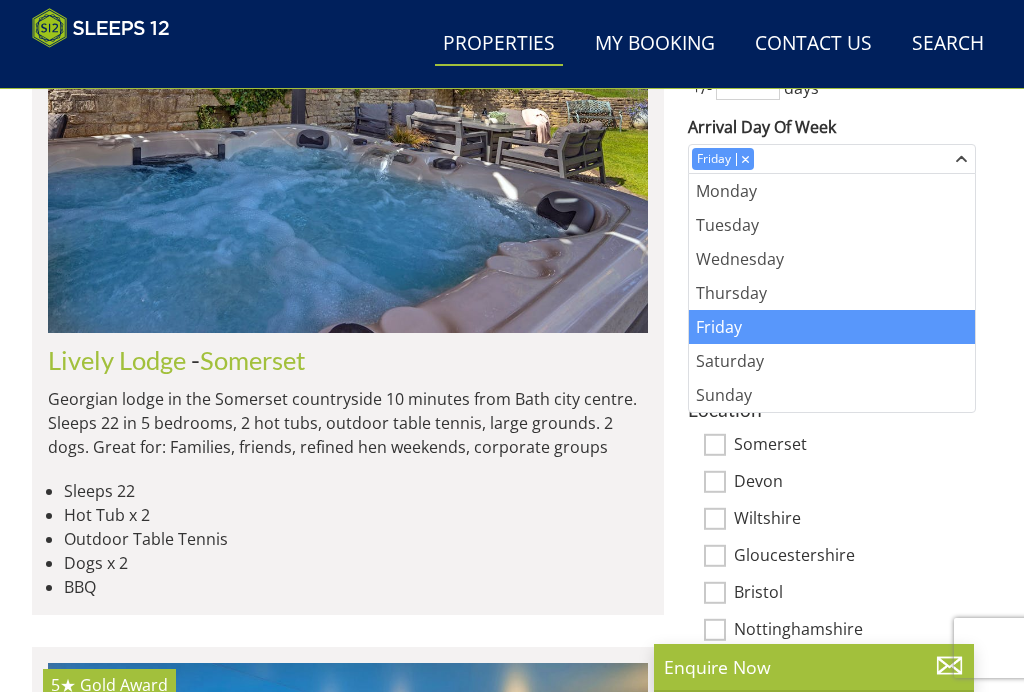 click on "Search
Search
1 Guest
2 Guests
3 Guests
4 Guests
5 Guests
6 Guests
7 Guests
8 Guests
9 Guests
10 Guests
11 Guests
12 Guests
13 Guests
14 Guests
15 Guests
16 Guests
17 Guests
18 Guests
19 Guests
20 Guests
21 Guests
22 Guests
23 Guests
24 Guests
25 Guests
26 Guests
27 Guests
28 Guests
29 Guests
30 Guests
31 Guests
32 Guests
Any number of bedrooms
4 Bedrooms
5 Bedrooms
6 Bedrooms
7 Bedrooms
8 Bedrooms
9 Bedrooms
10 Bedrooms
11 Bedrooms
12 Bedrooms
13 Bedrooms
14 Bedrooms
15 Bedrooms
16 Bedrooms
[DATE]
+/-
3
days Pets" at bounding box center (512, 3992) 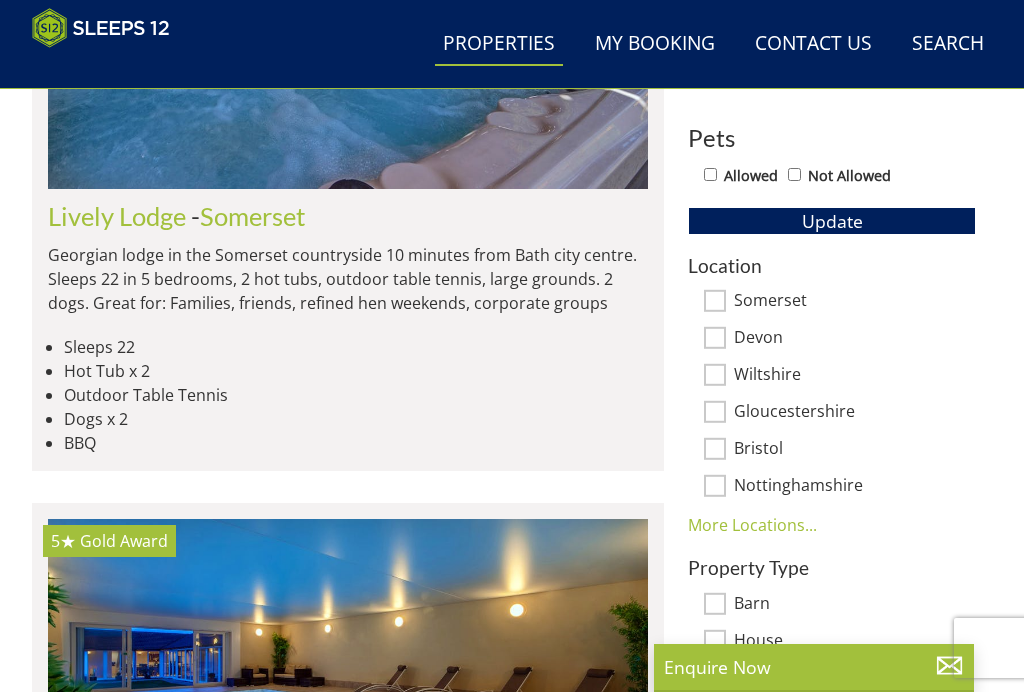 scroll, scrollTop: 1021, scrollLeft: 0, axis: vertical 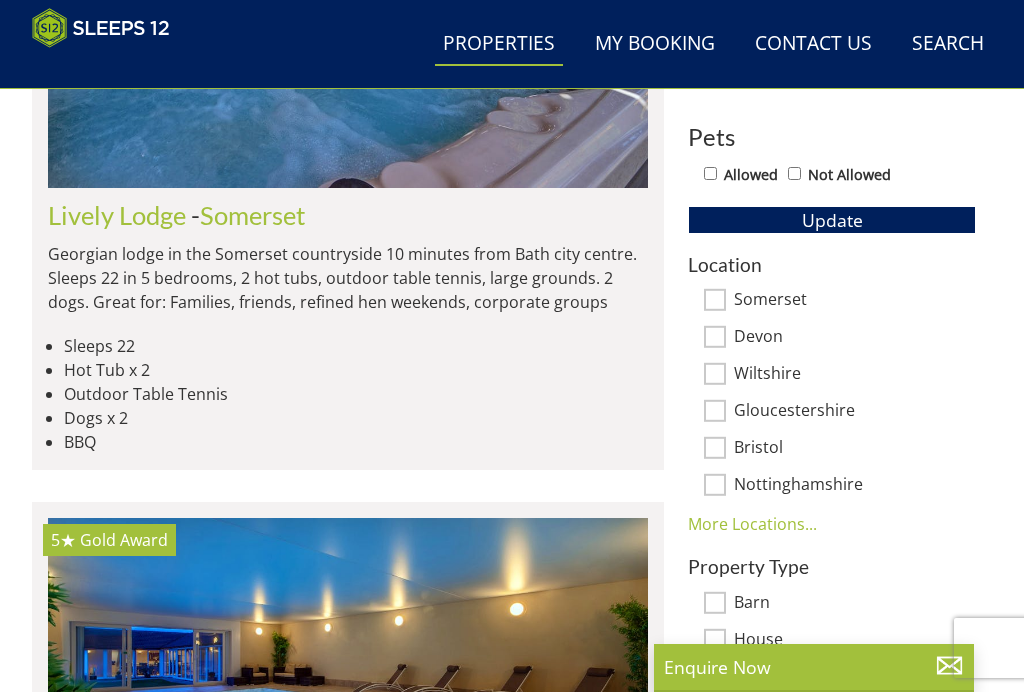 click on "Devon" at bounding box center (715, 337) 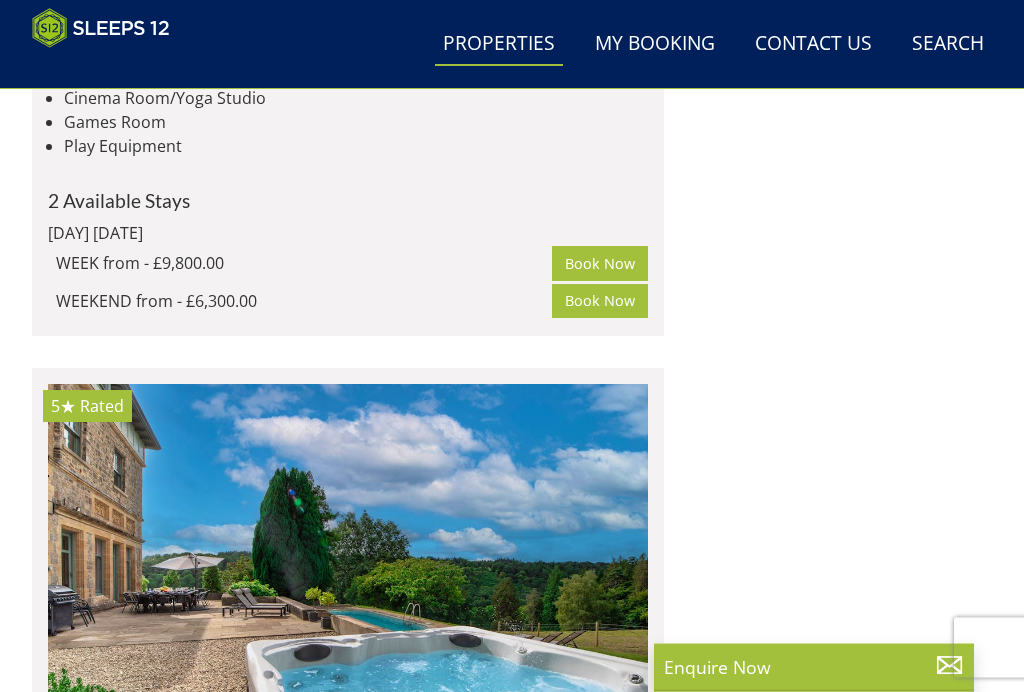 scroll, scrollTop: 2734, scrollLeft: 0, axis: vertical 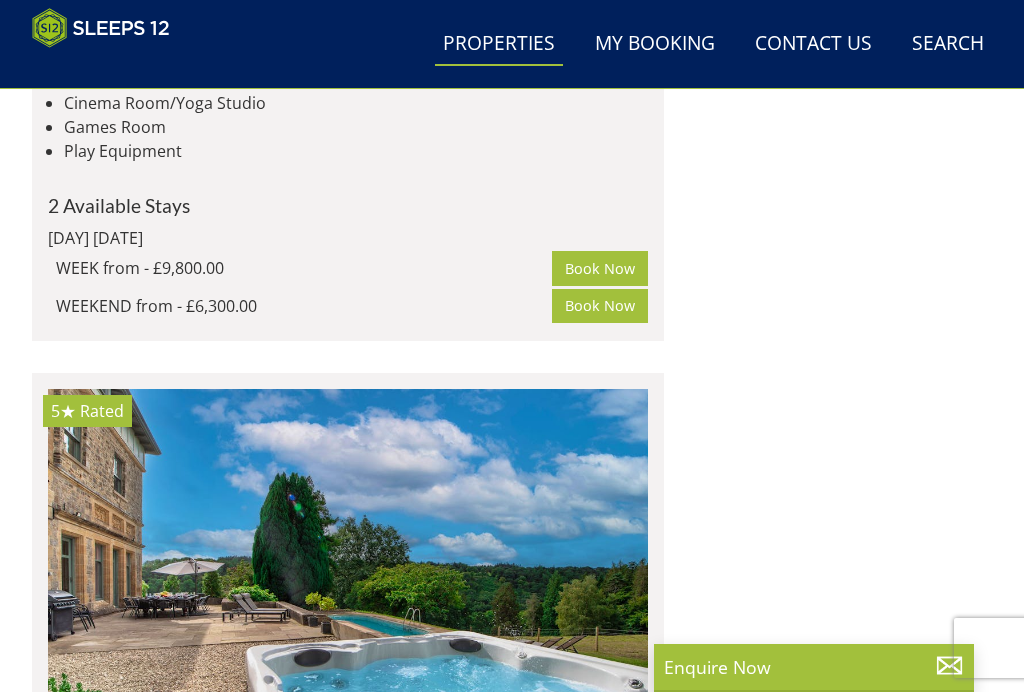click on "Contact Us  [PHONE]" at bounding box center (813, 44) 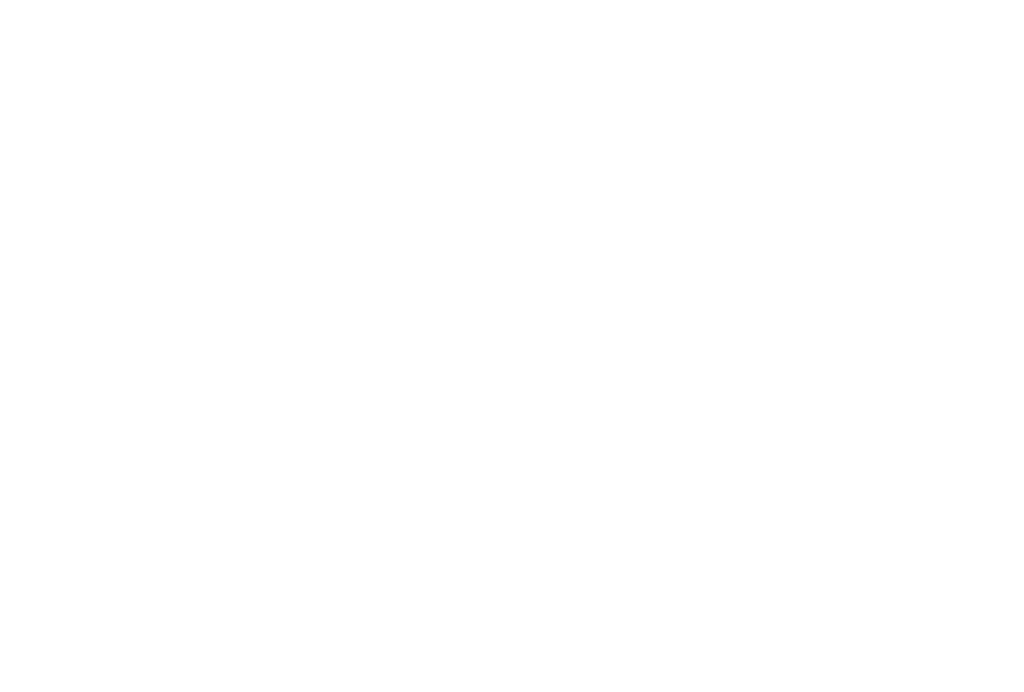 scroll, scrollTop: 0, scrollLeft: 0, axis: both 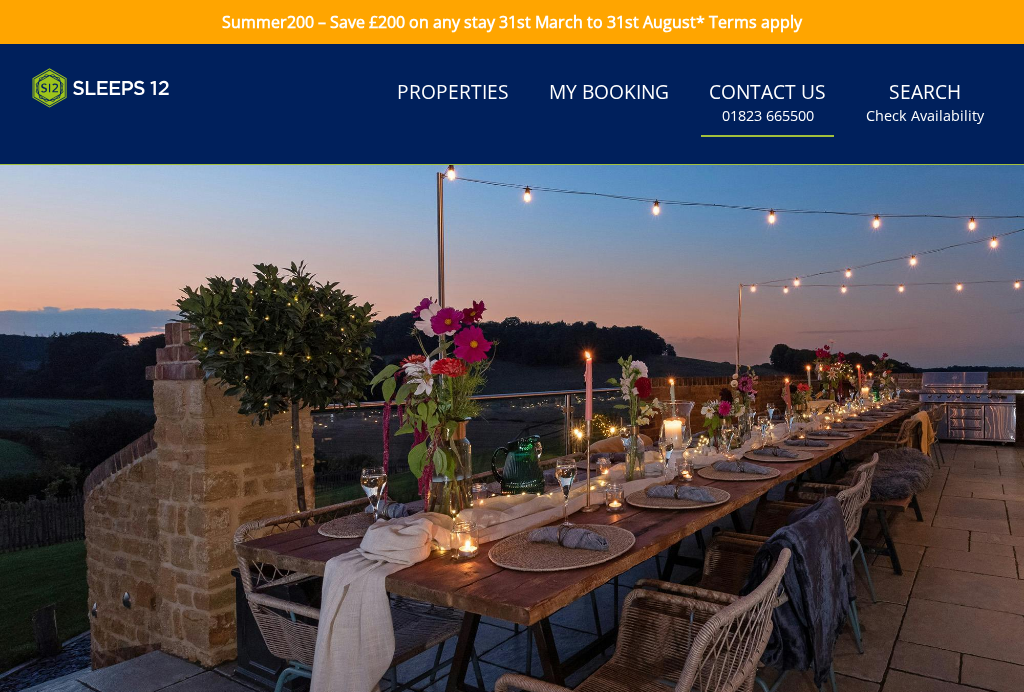 click on "Properties" at bounding box center (453, 93) 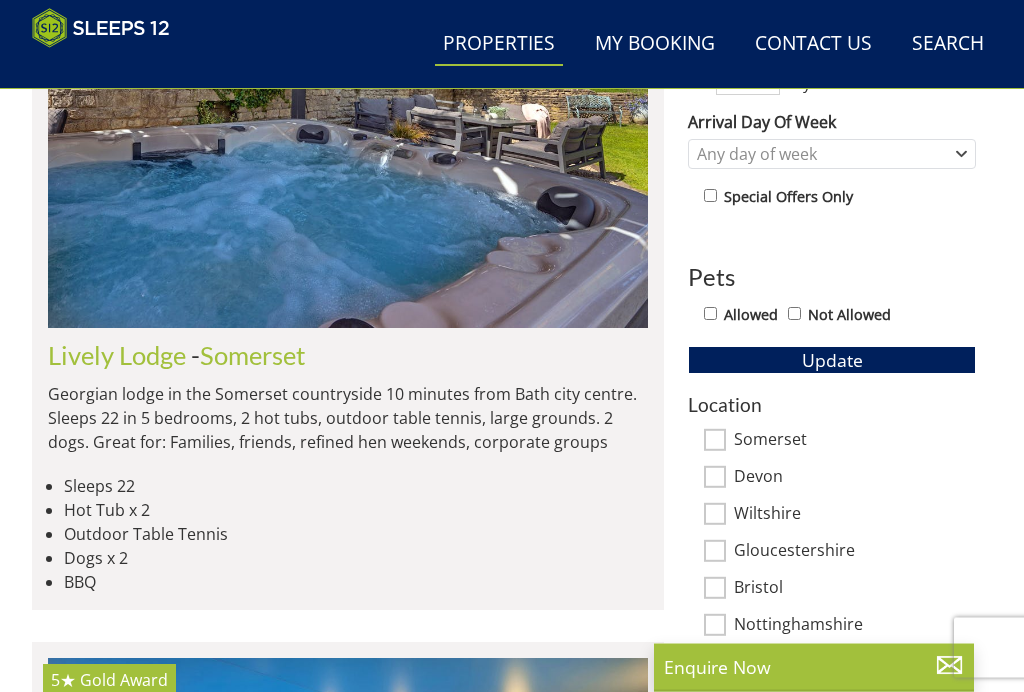scroll, scrollTop: 881, scrollLeft: 0, axis: vertical 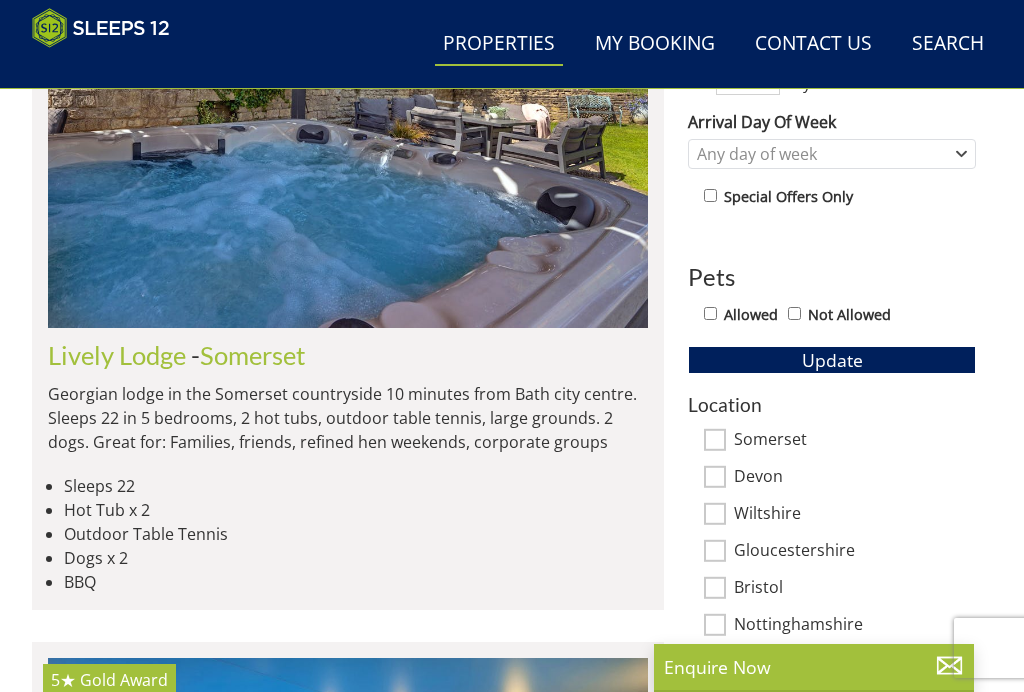 click on "Somerset" at bounding box center (715, 440) 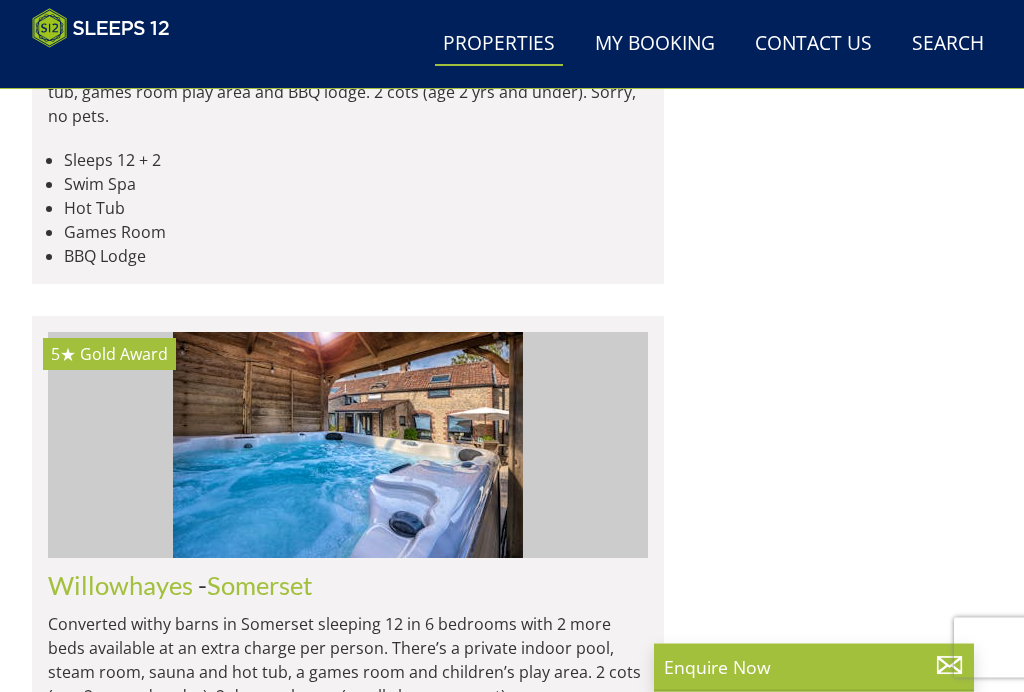 scroll, scrollTop: 3894, scrollLeft: 0, axis: vertical 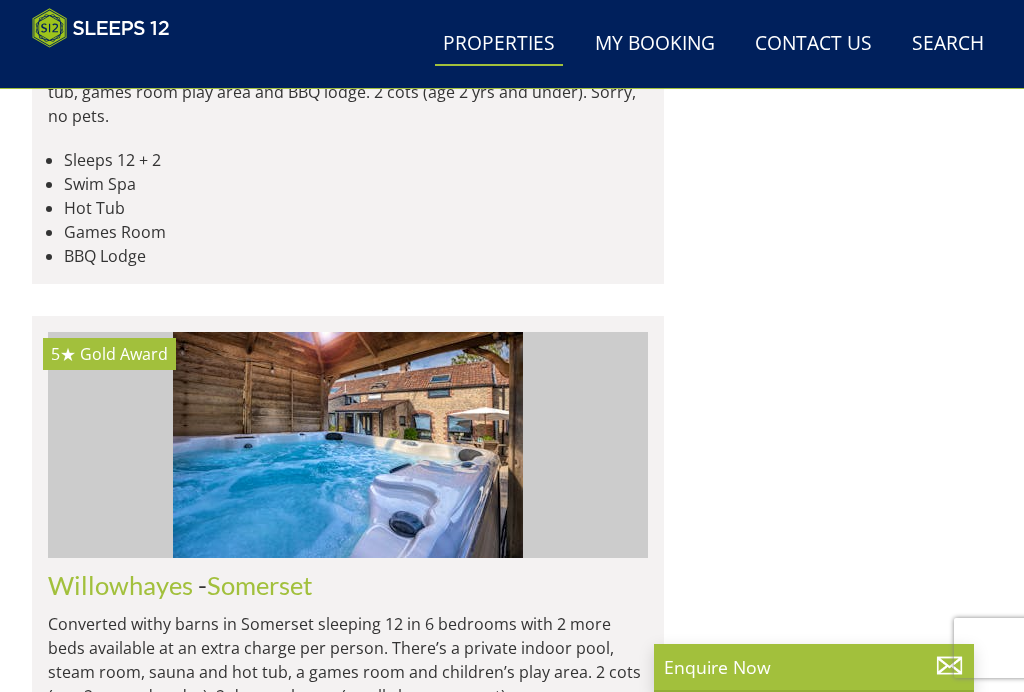 click on "Thorncombe" at bounding box center (118, -1200) 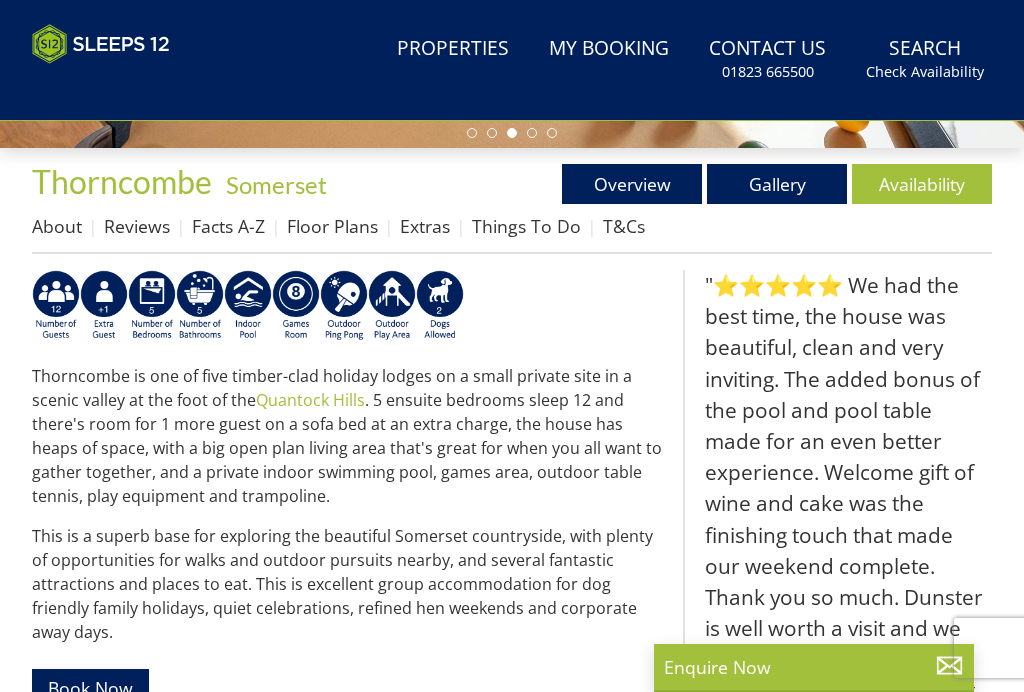scroll, scrollTop: 0, scrollLeft: 0, axis: both 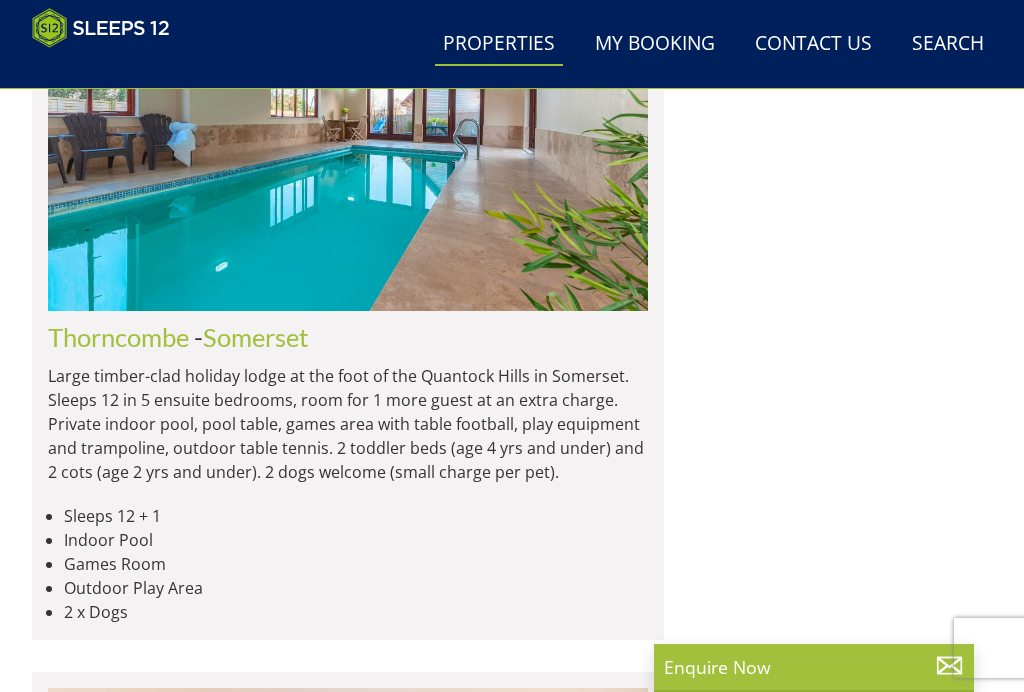 click on "Somerset" at bounding box center (231, -404) 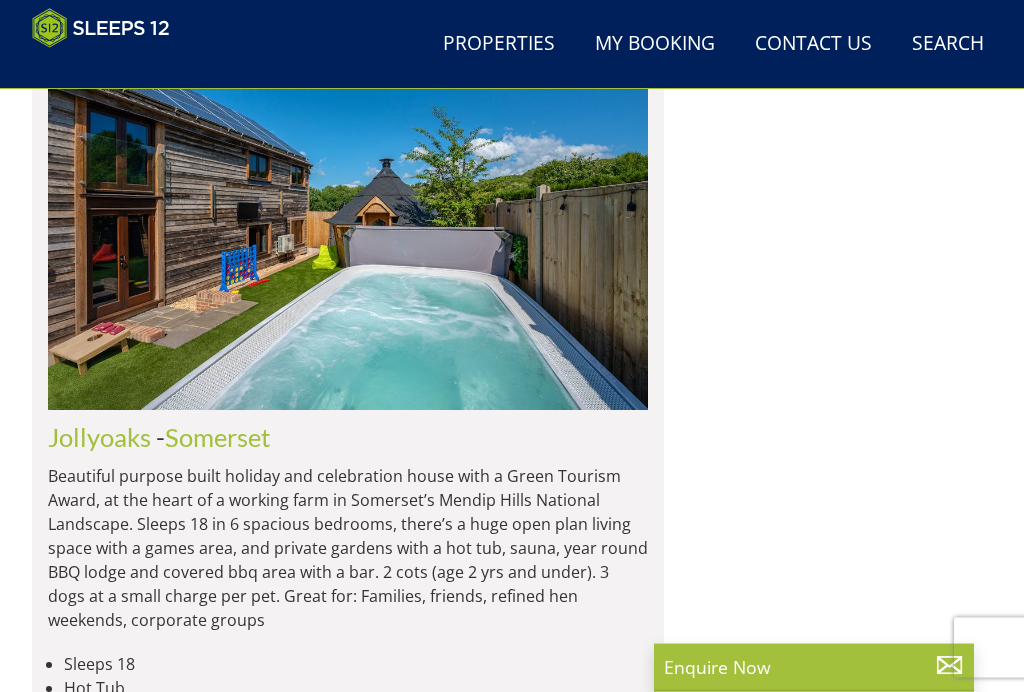 scroll, scrollTop: 2994, scrollLeft: 0, axis: vertical 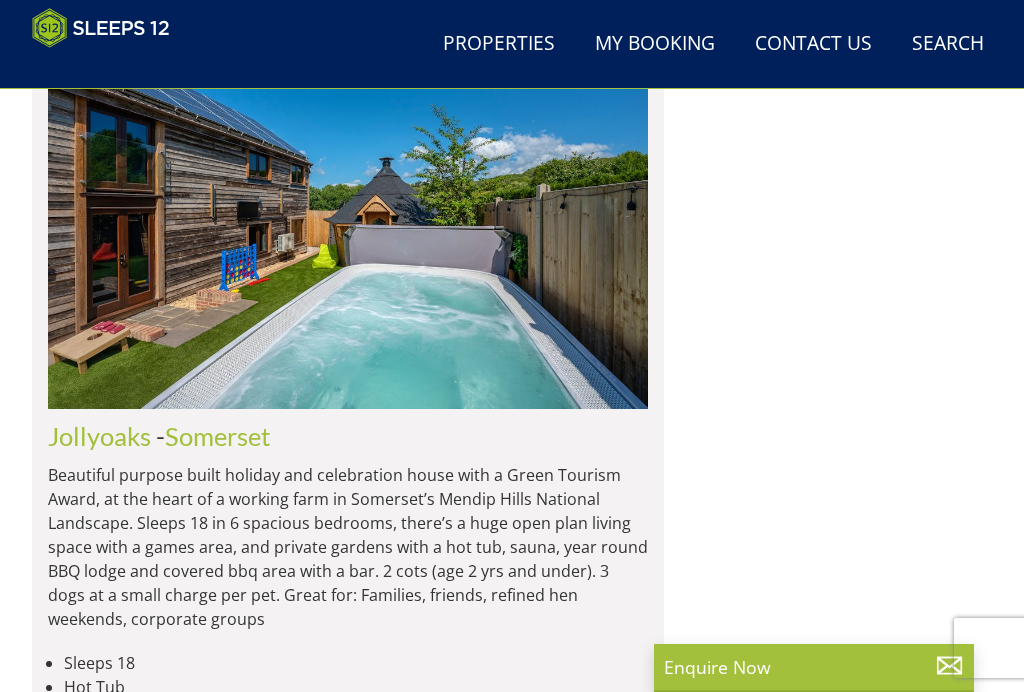 click on "Somerset" at bounding box center [218, 436] 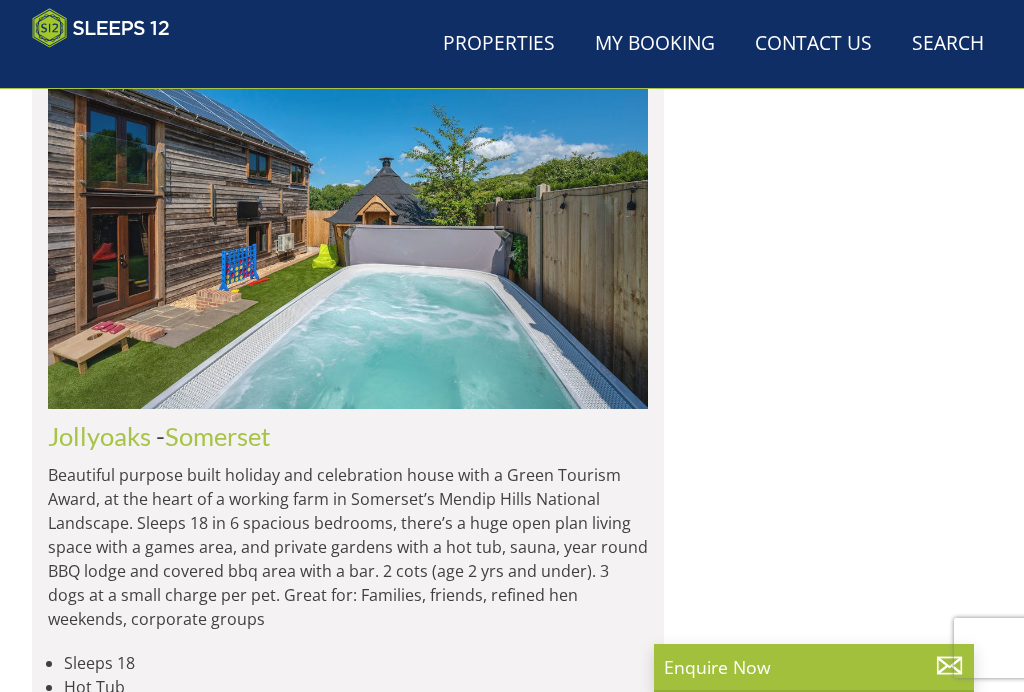 click on "Somerset" at bounding box center [218, 436] 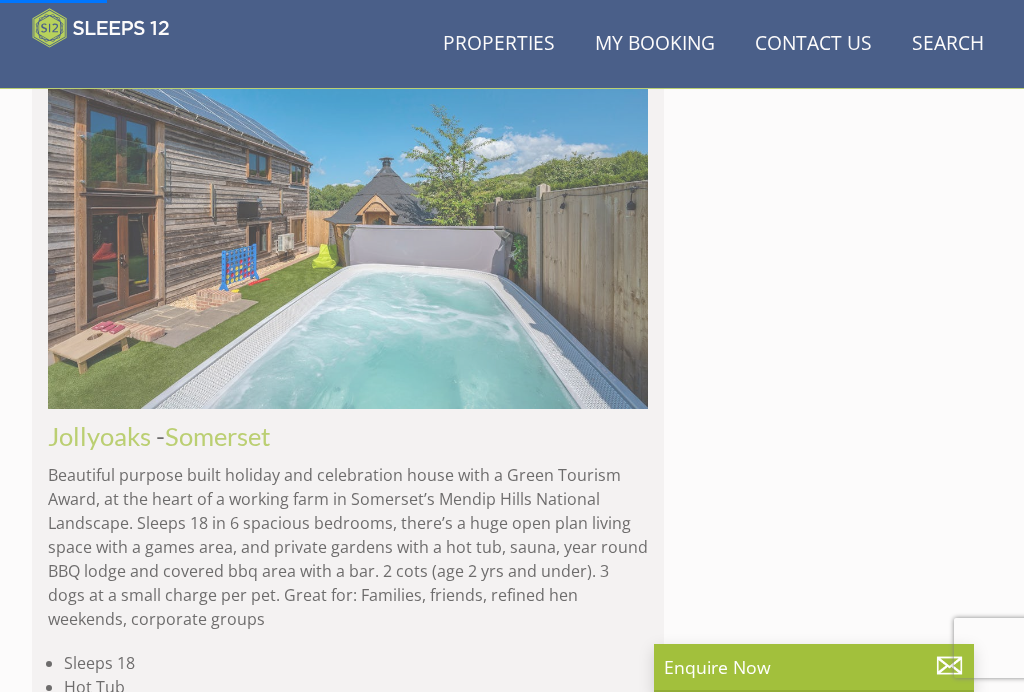click on "Jollyoaks" at bounding box center (99, 436) 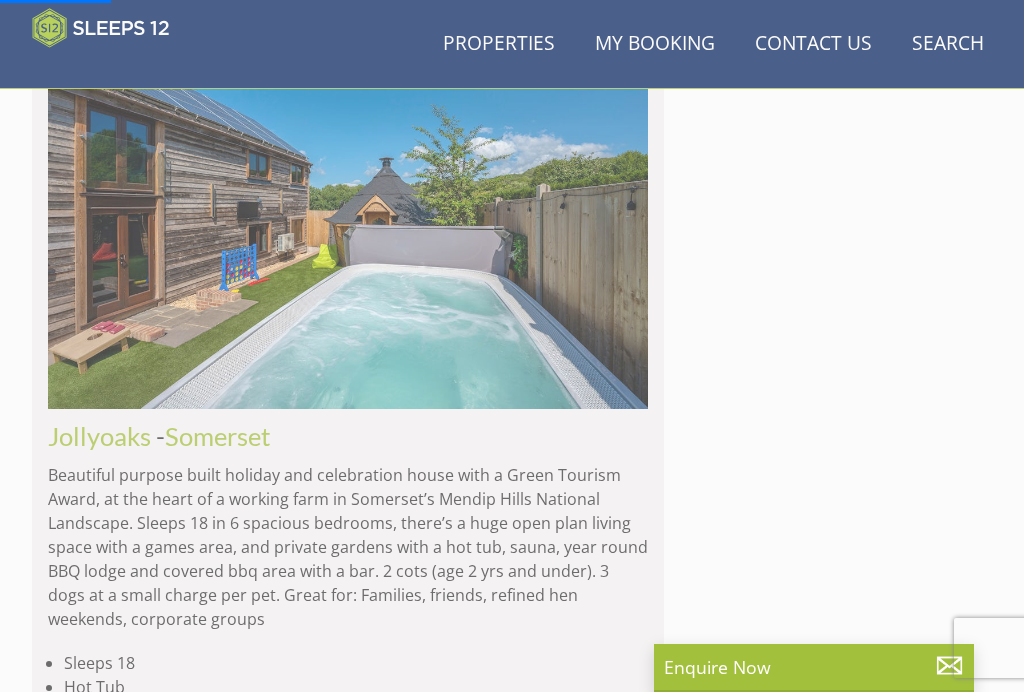 click at bounding box center (348, 215) 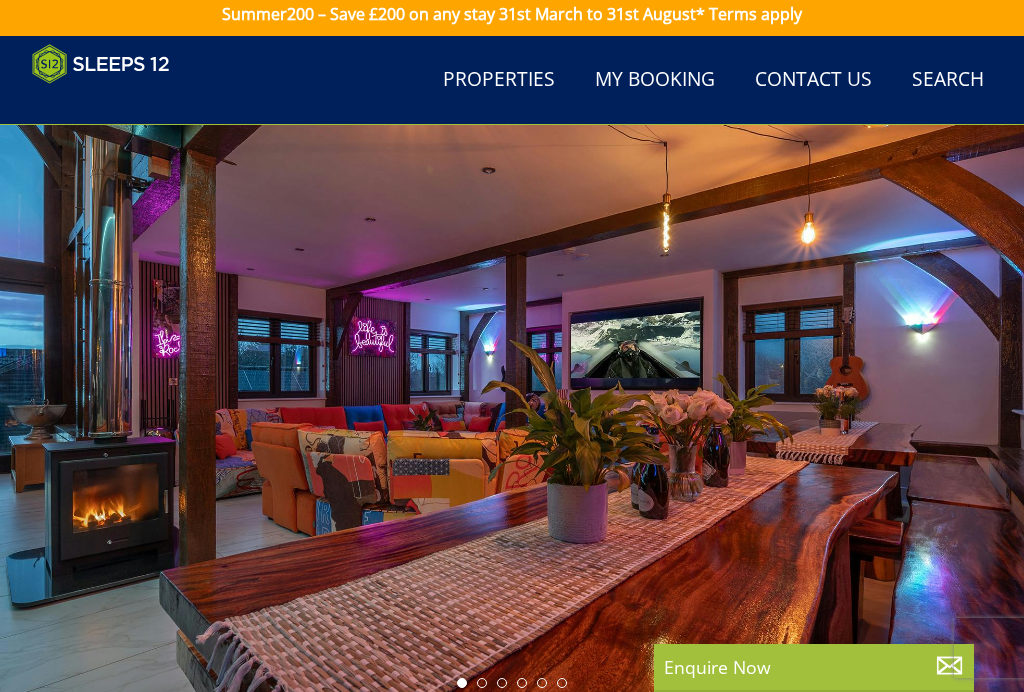 scroll, scrollTop: 0, scrollLeft: 0, axis: both 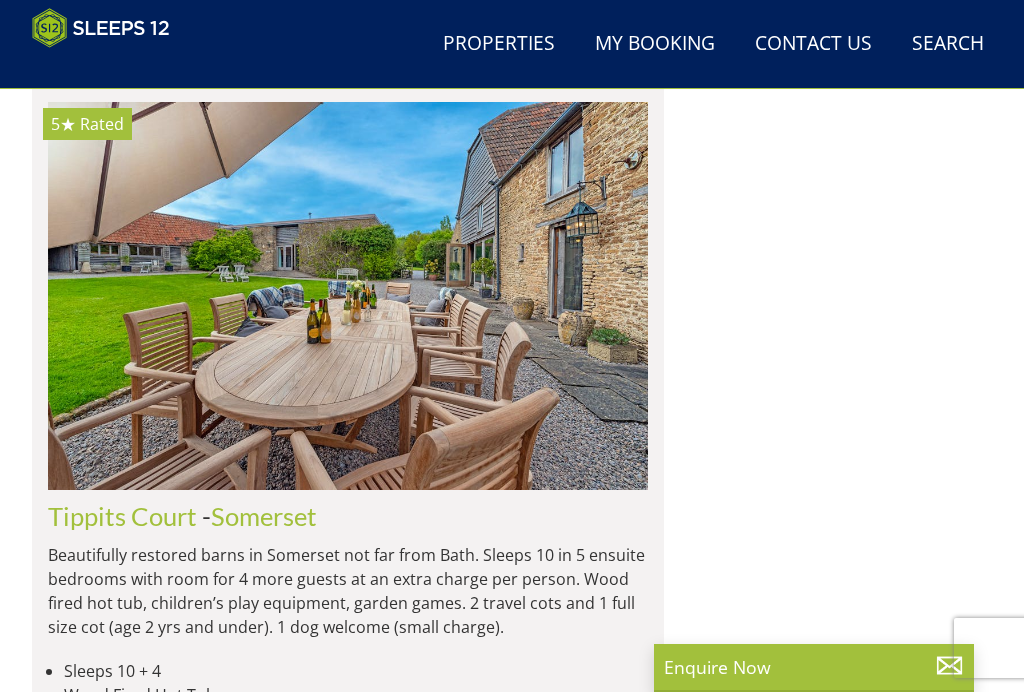 click on "Somerset" at bounding box center (240, 1258) 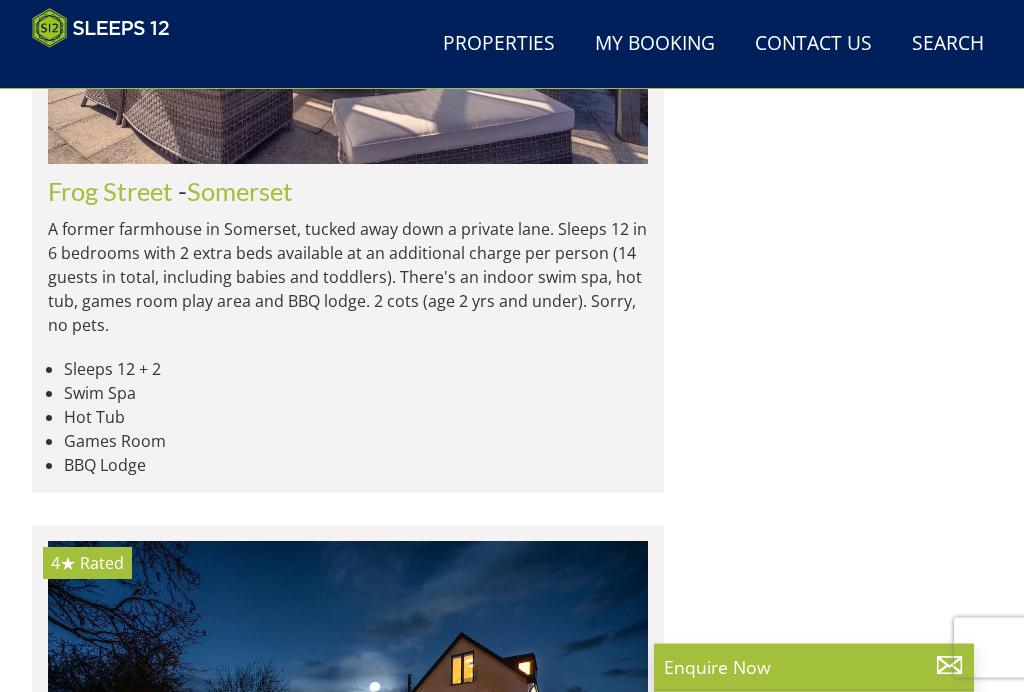 scroll, scrollTop: 6726, scrollLeft: 0, axis: vertical 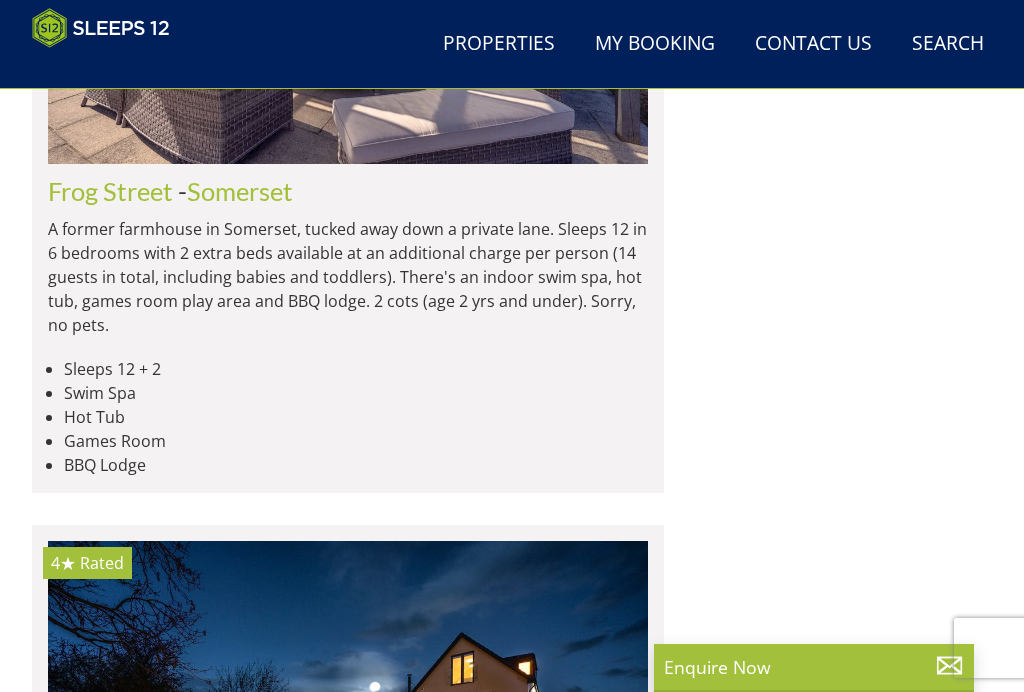 click on "Frog Street" at bounding box center [110, 191] 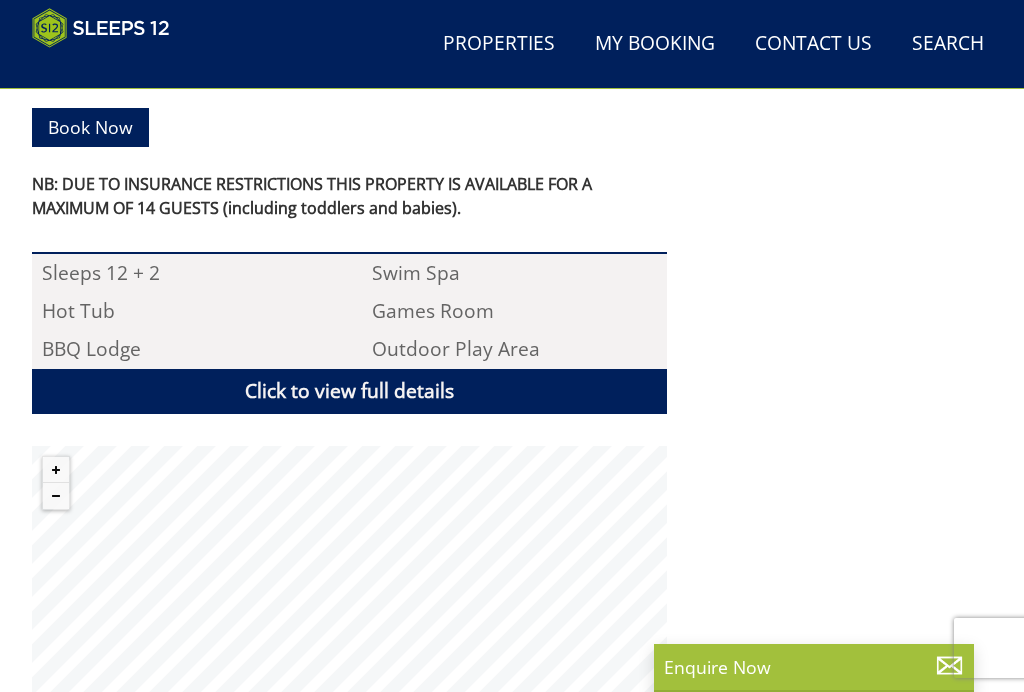 scroll, scrollTop: 992, scrollLeft: 0, axis: vertical 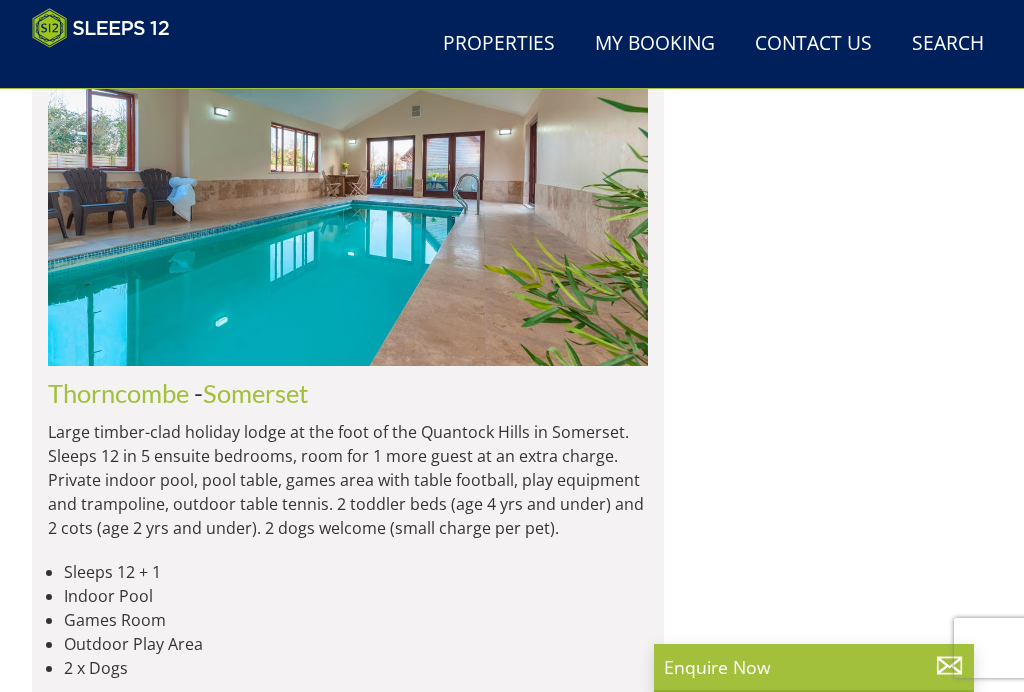 click on "Mingleby Manor" at bounding box center (140, -325) 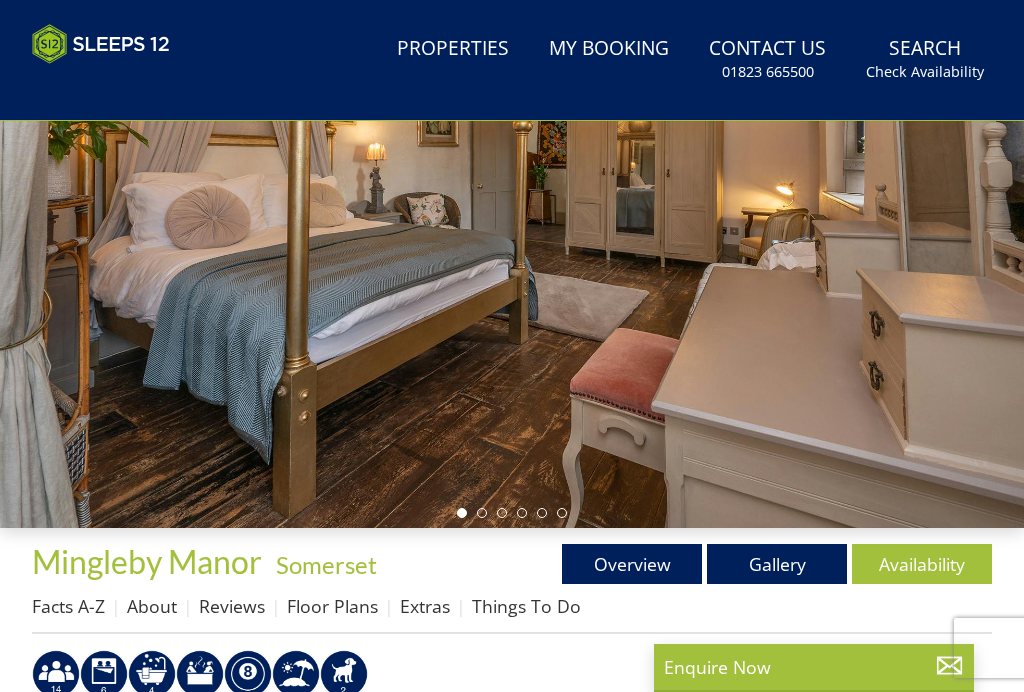 scroll, scrollTop: 0, scrollLeft: 0, axis: both 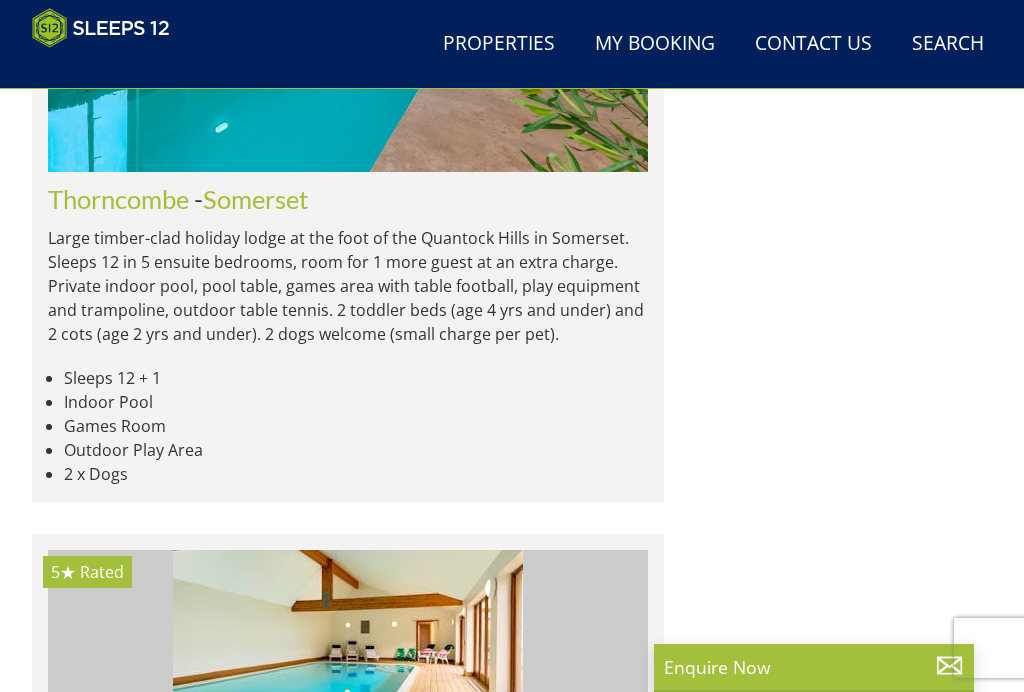 click on "Cricklehaze" at bounding box center [114, 3576] 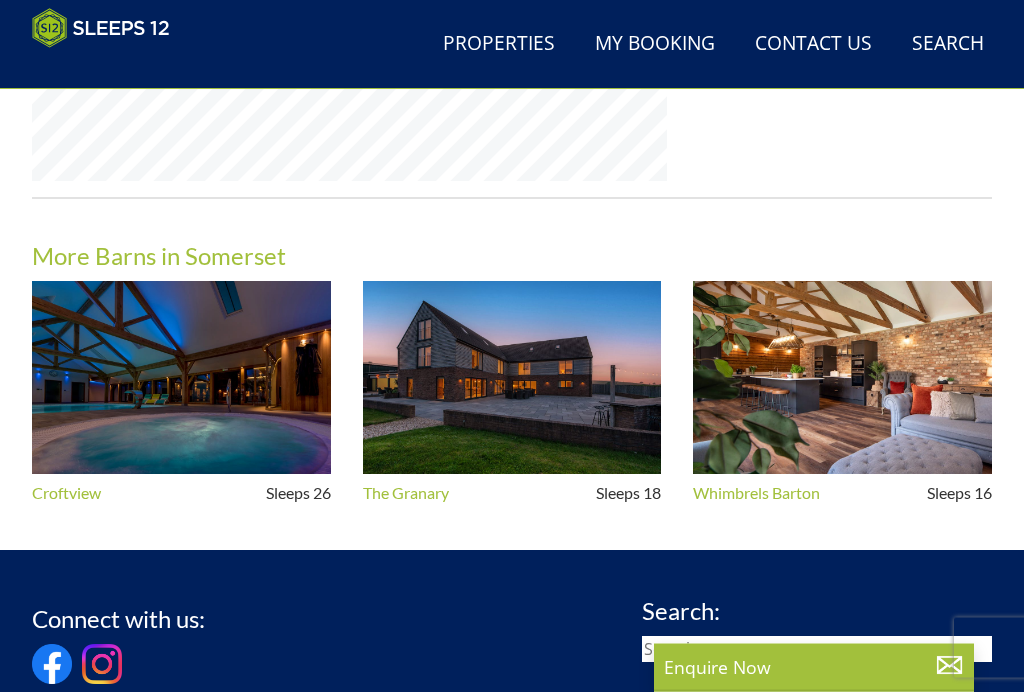 scroll, scrollTop: 1779, scrollLeft: 0, axis: vertical 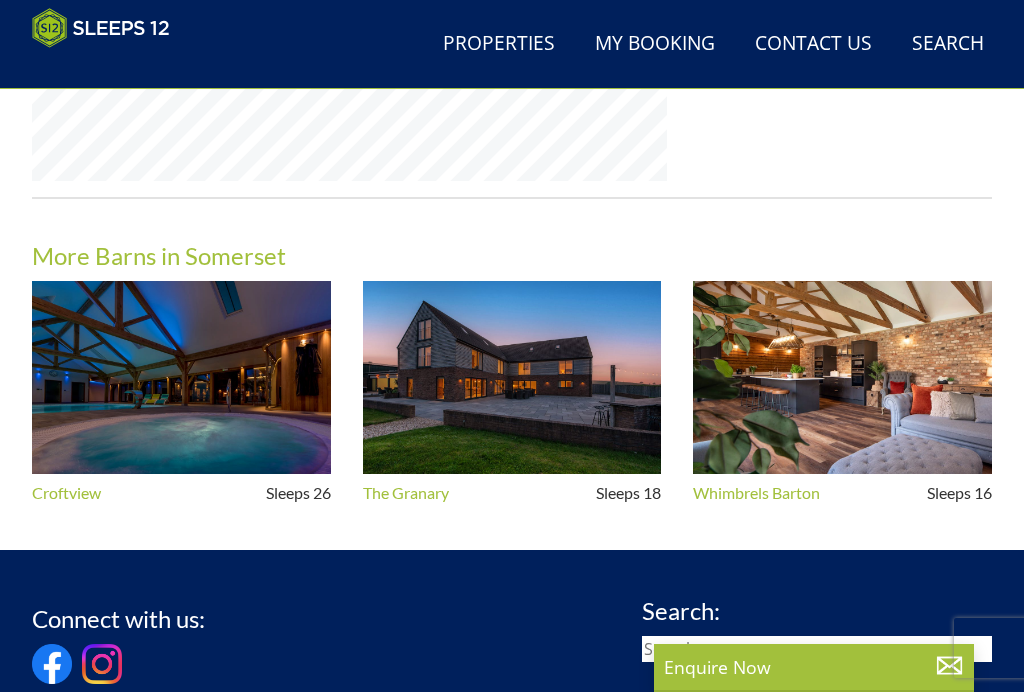 click on "Whimbrels Barton" at bounding box center [756, 493] 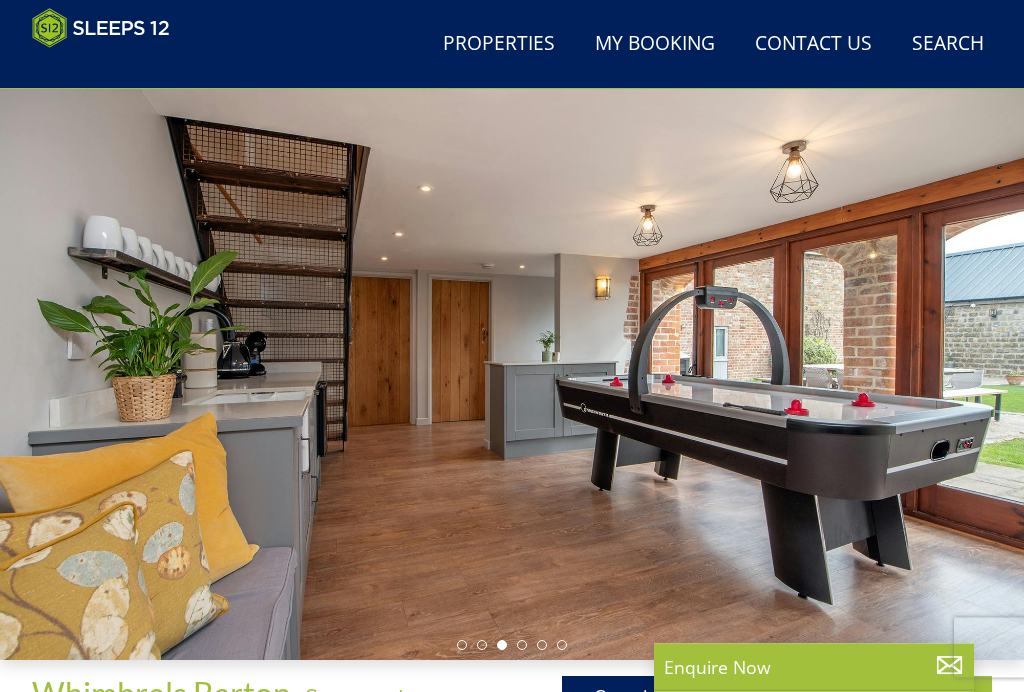 scroll, scrollTop: 0, scrollLeft: 0, axis: both 